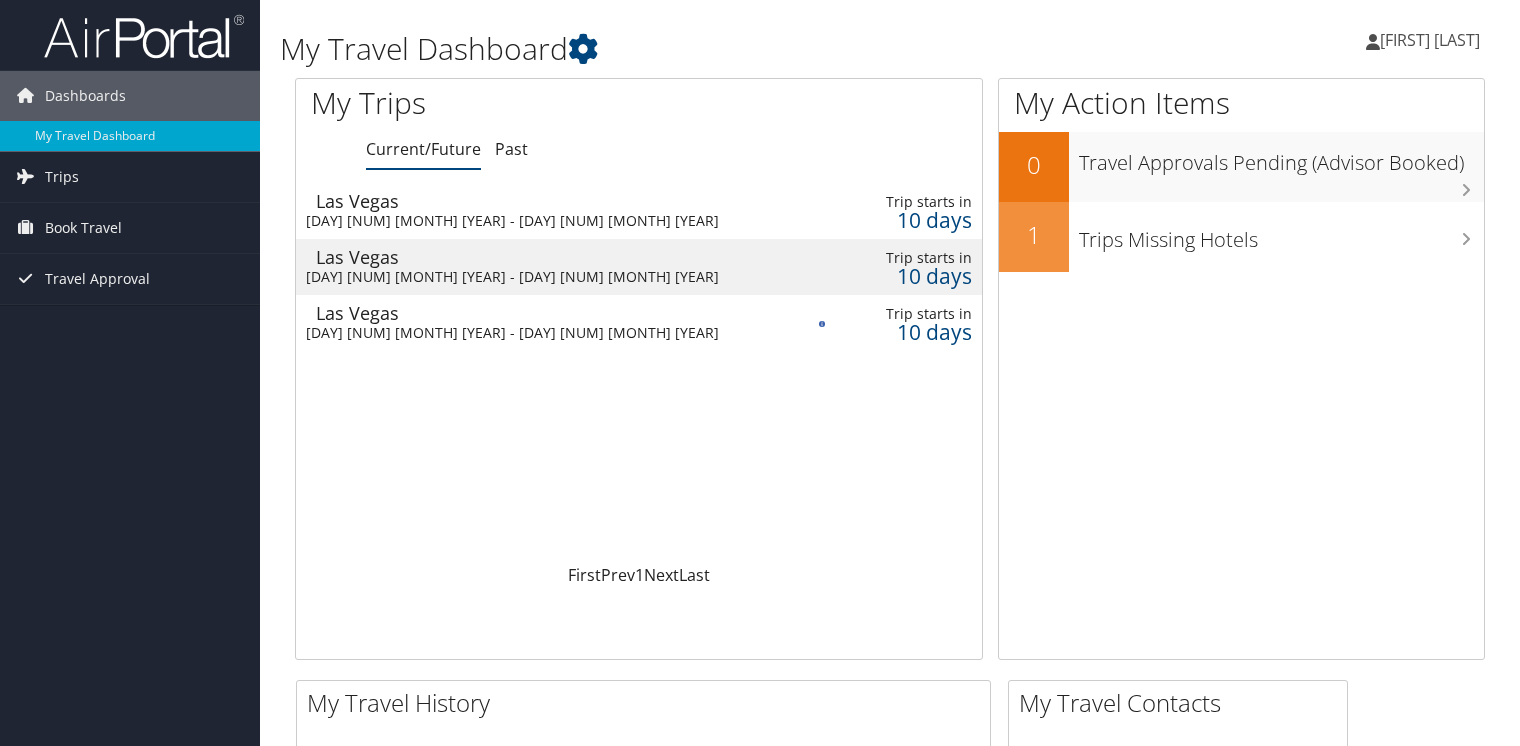 scroll, scrollTop: 0, scrollLeft: 0, axis: both 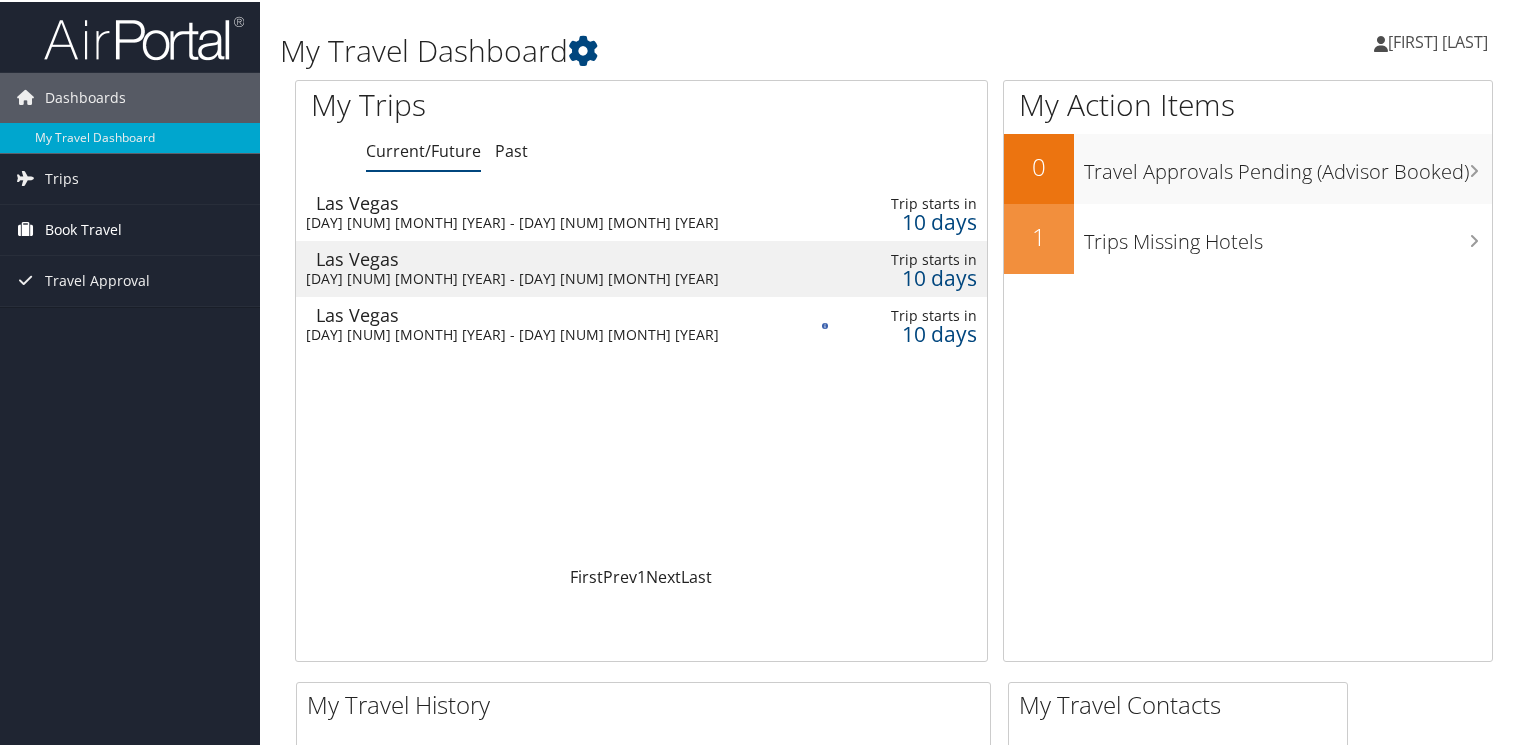 click on "Book Travel" at bounding box center [130, 228] 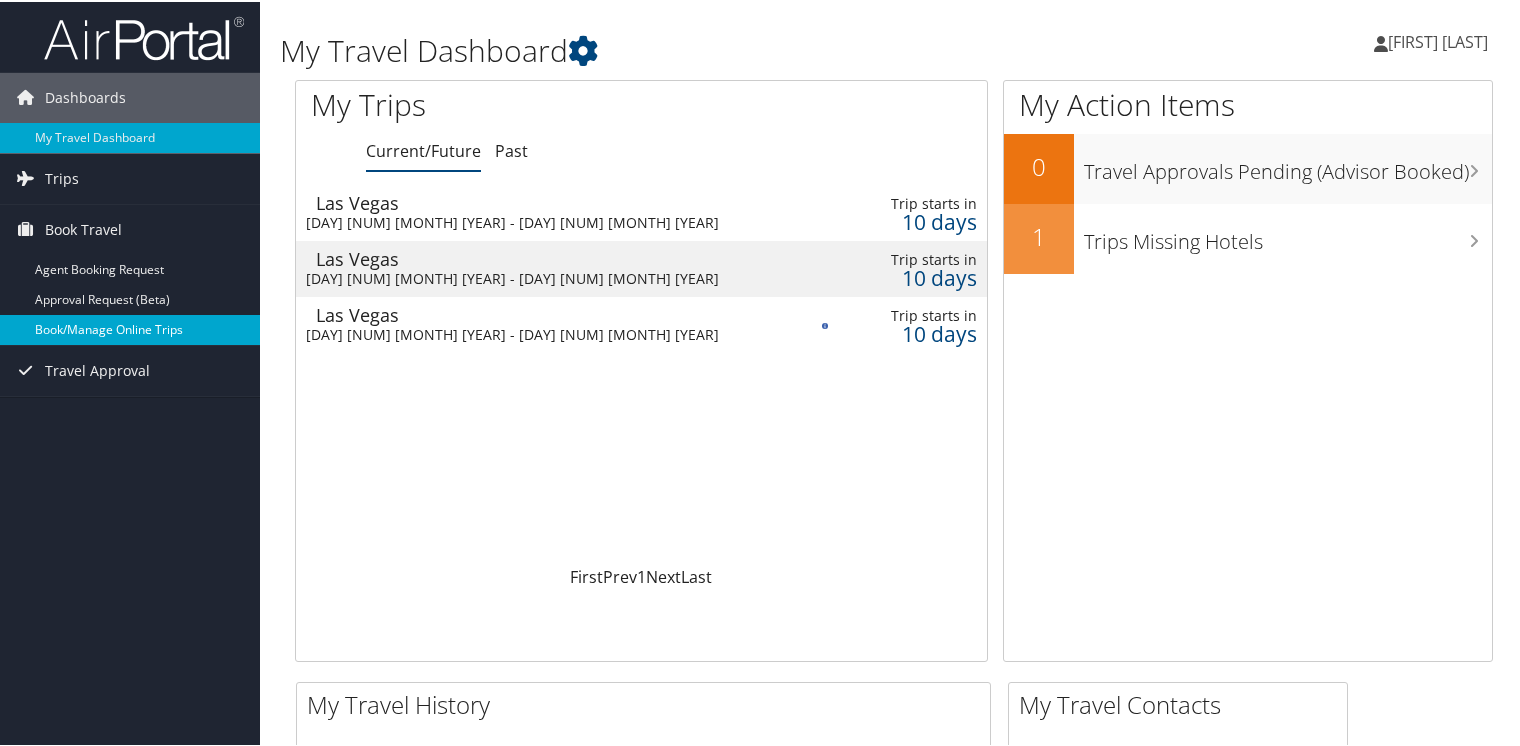 click on "Book/Manage Online Trips" at bounding box center (130, 328) 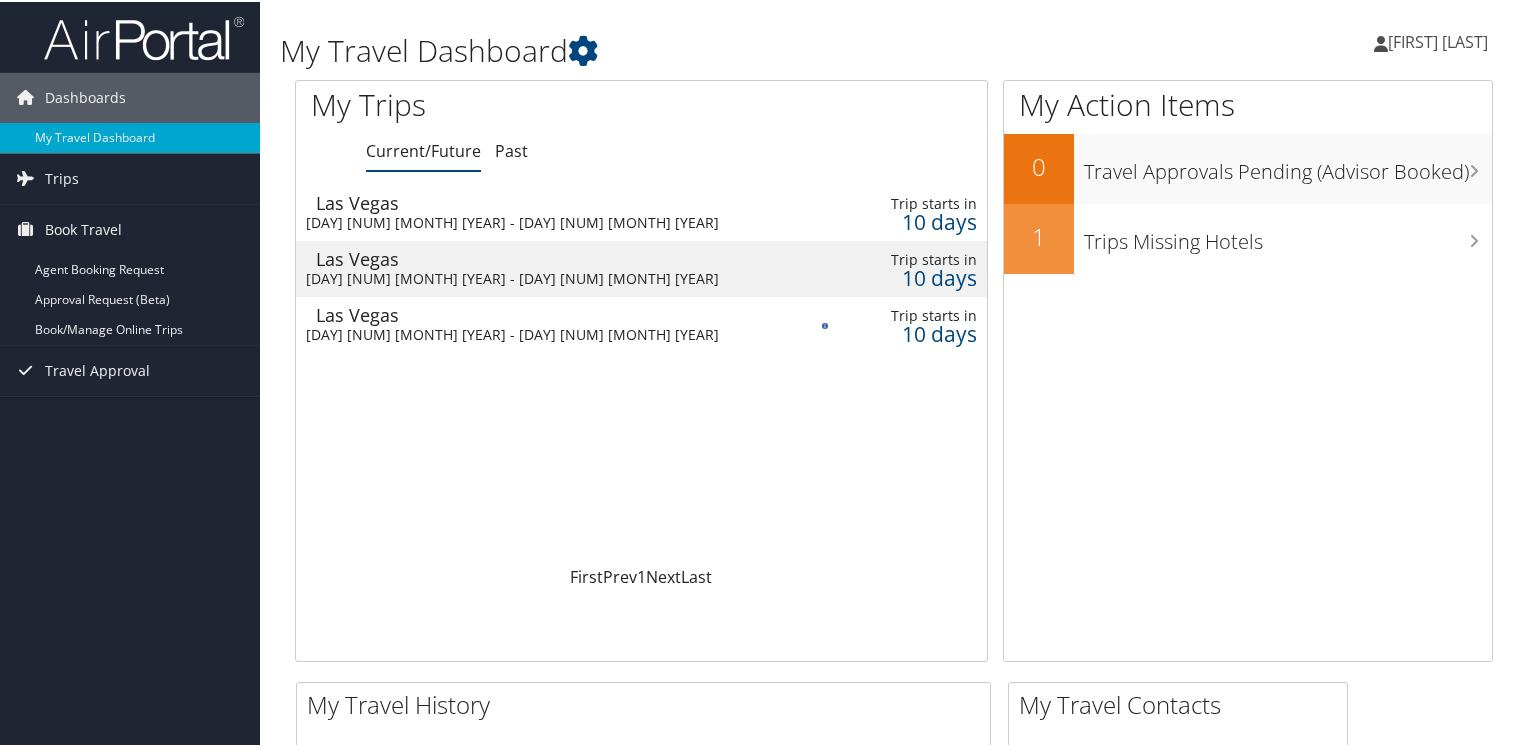 click on "Mon 11 Aug 2025 - Fri 15 Aug 2025" at bounding box center [541, 277] 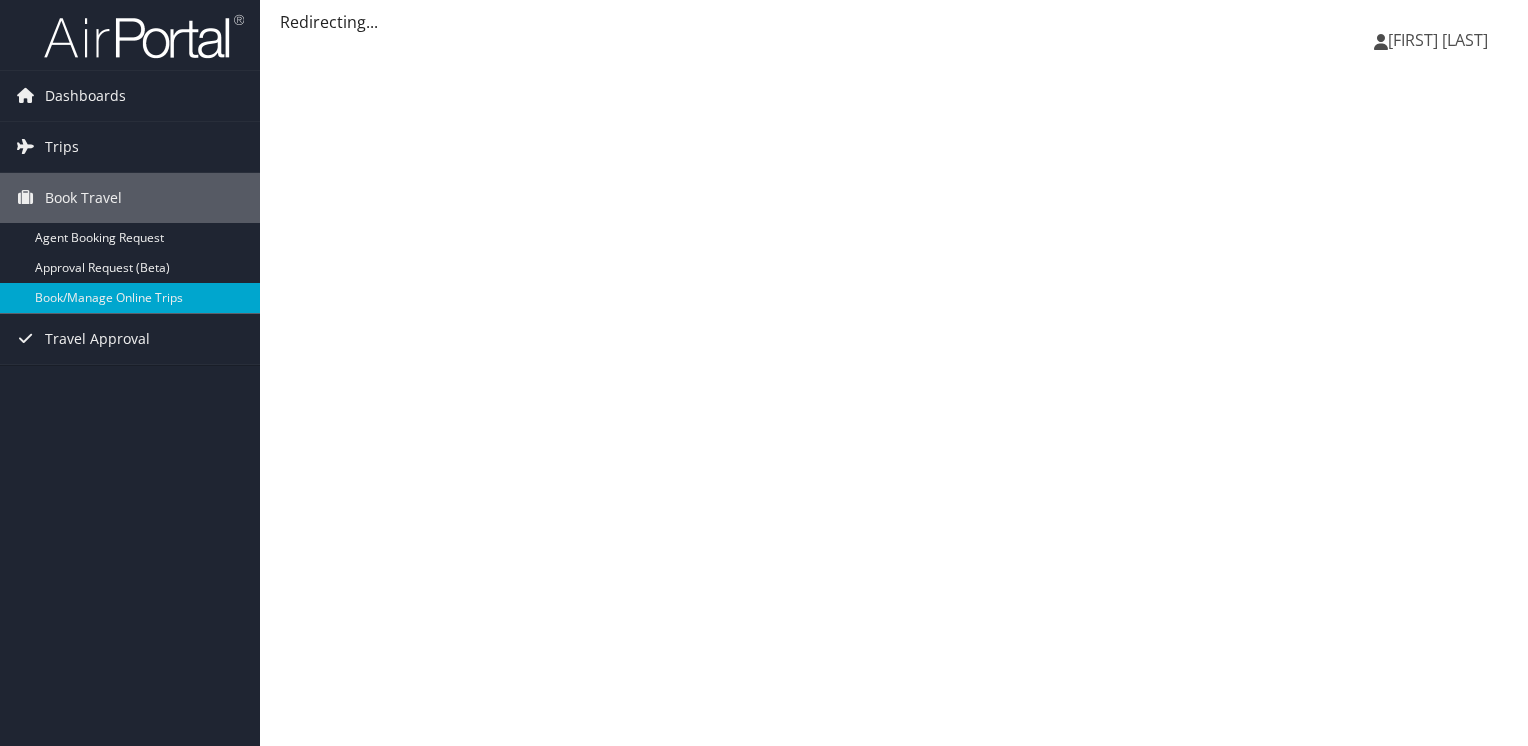 scroll, scrollTop: 0, scrollLeft: 0, axis: both 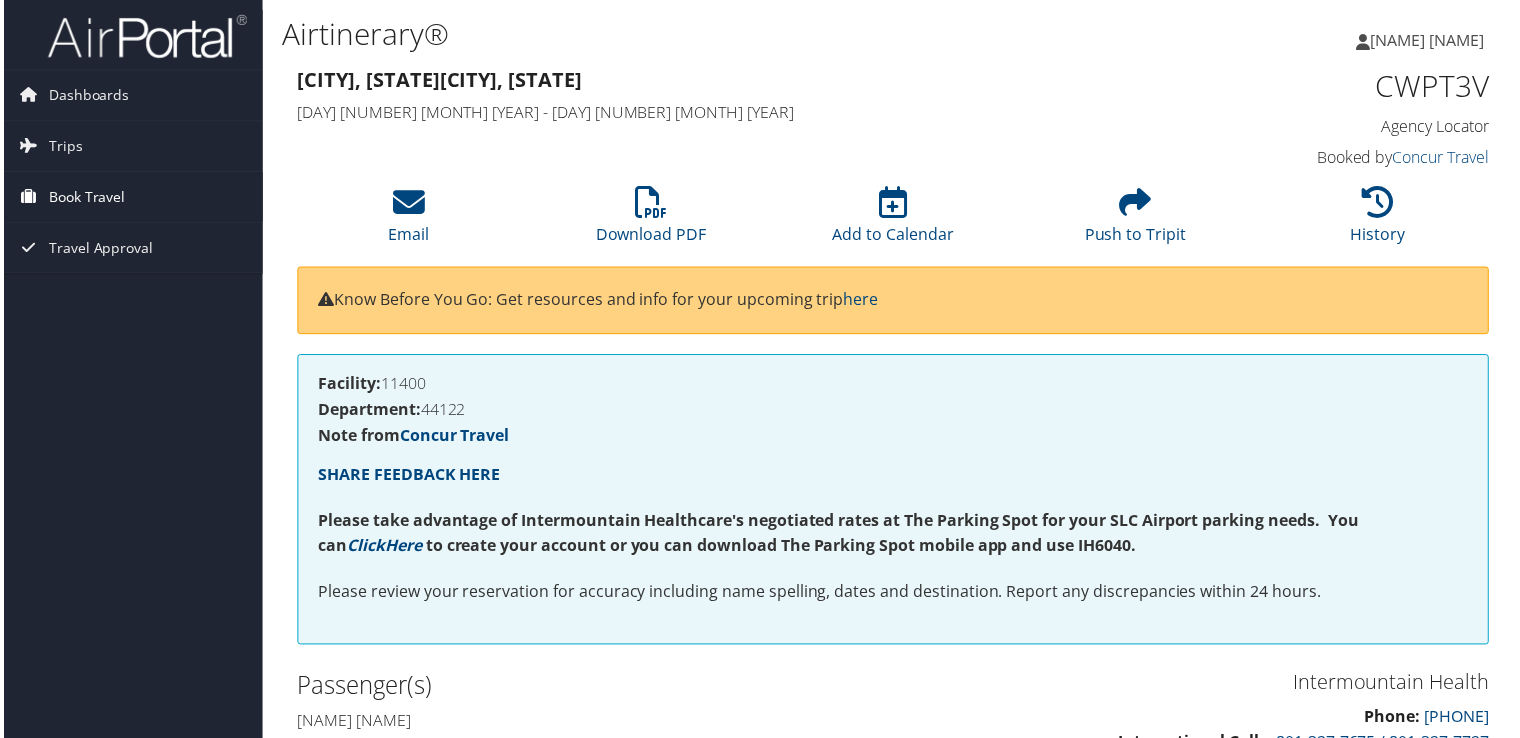 click on "Book Travel" at bounding box center (83, 198) 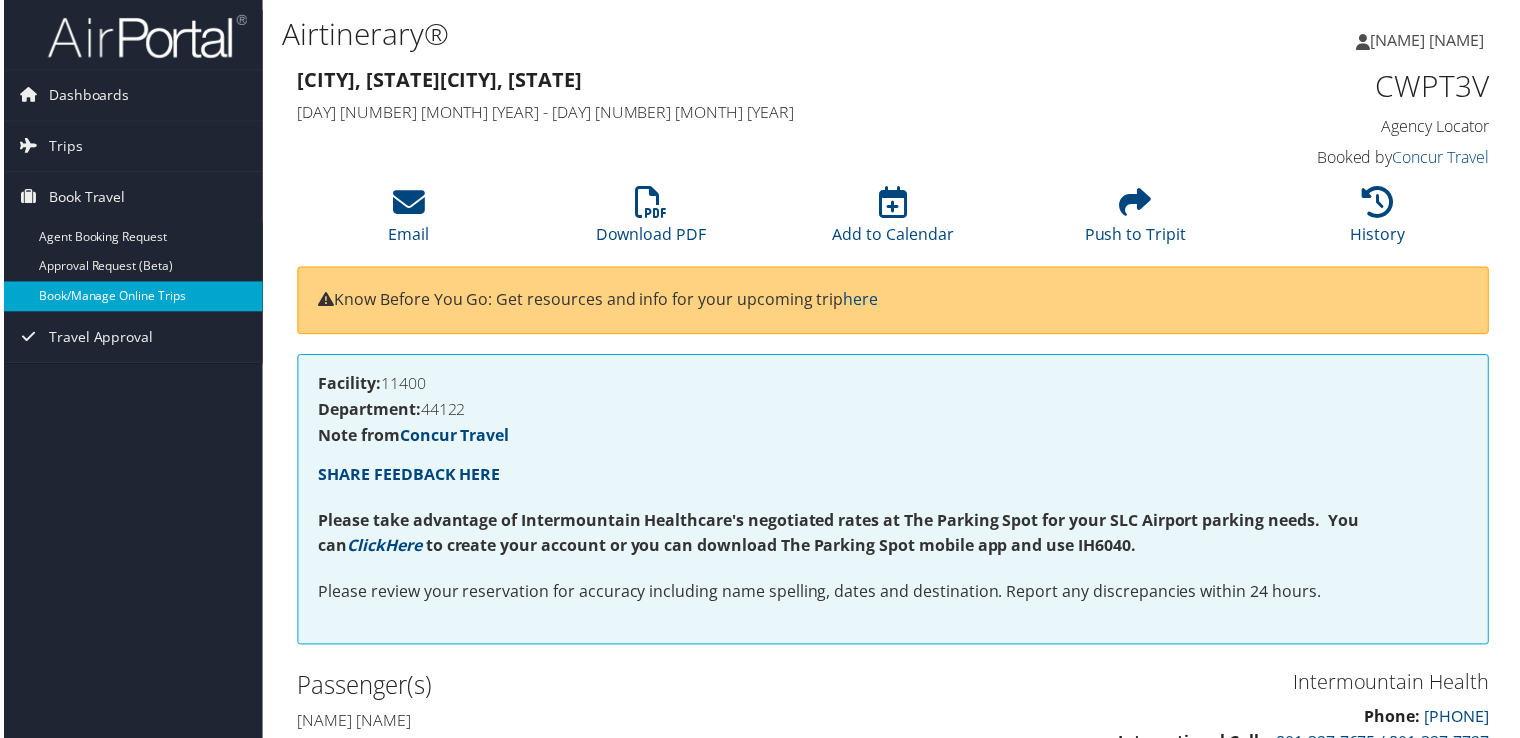 click on "Book/Manage Online Trips" at bounding box center (130, 298) 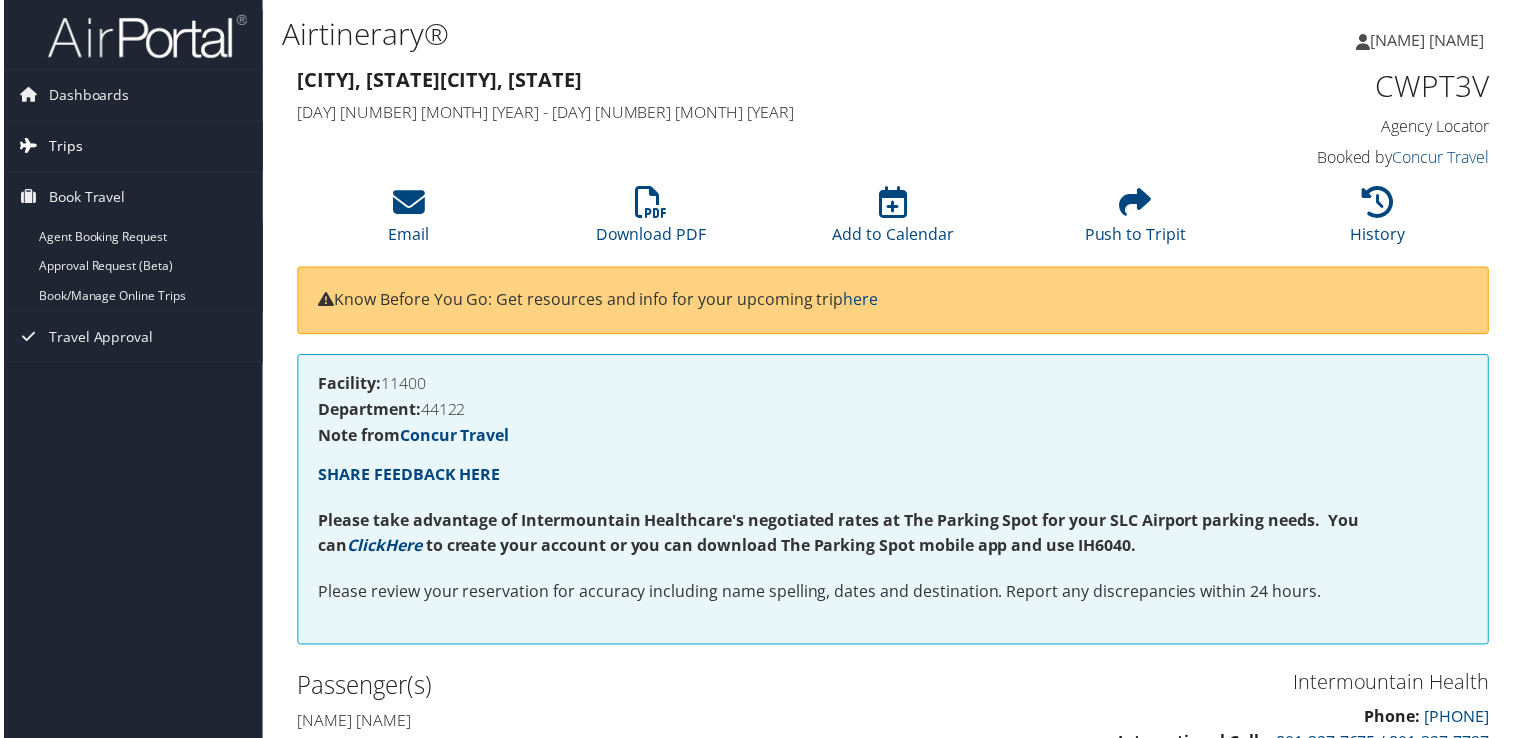 click on "Trips" at bounding box center [62, 147] 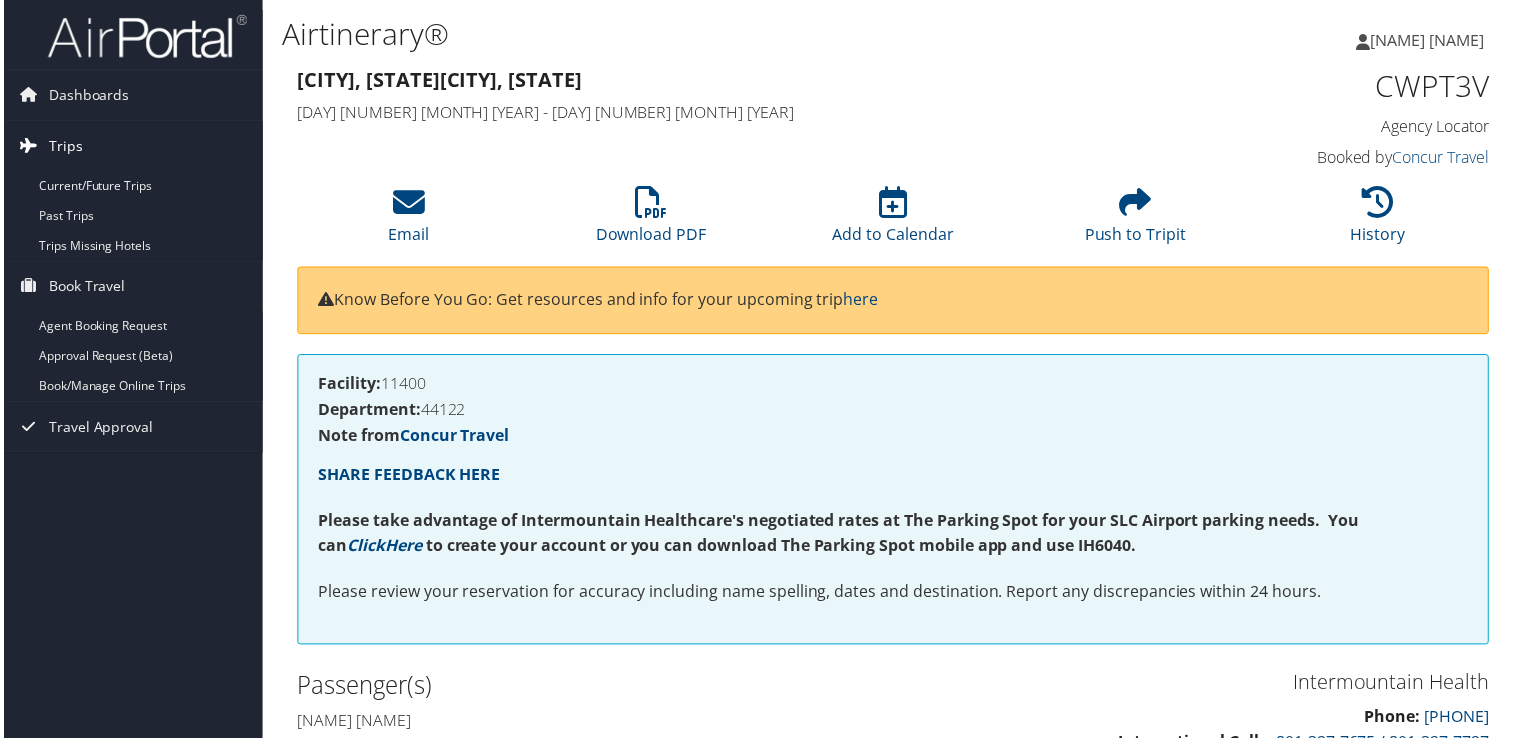 click on "Trips" at bounding box center (62, 147) 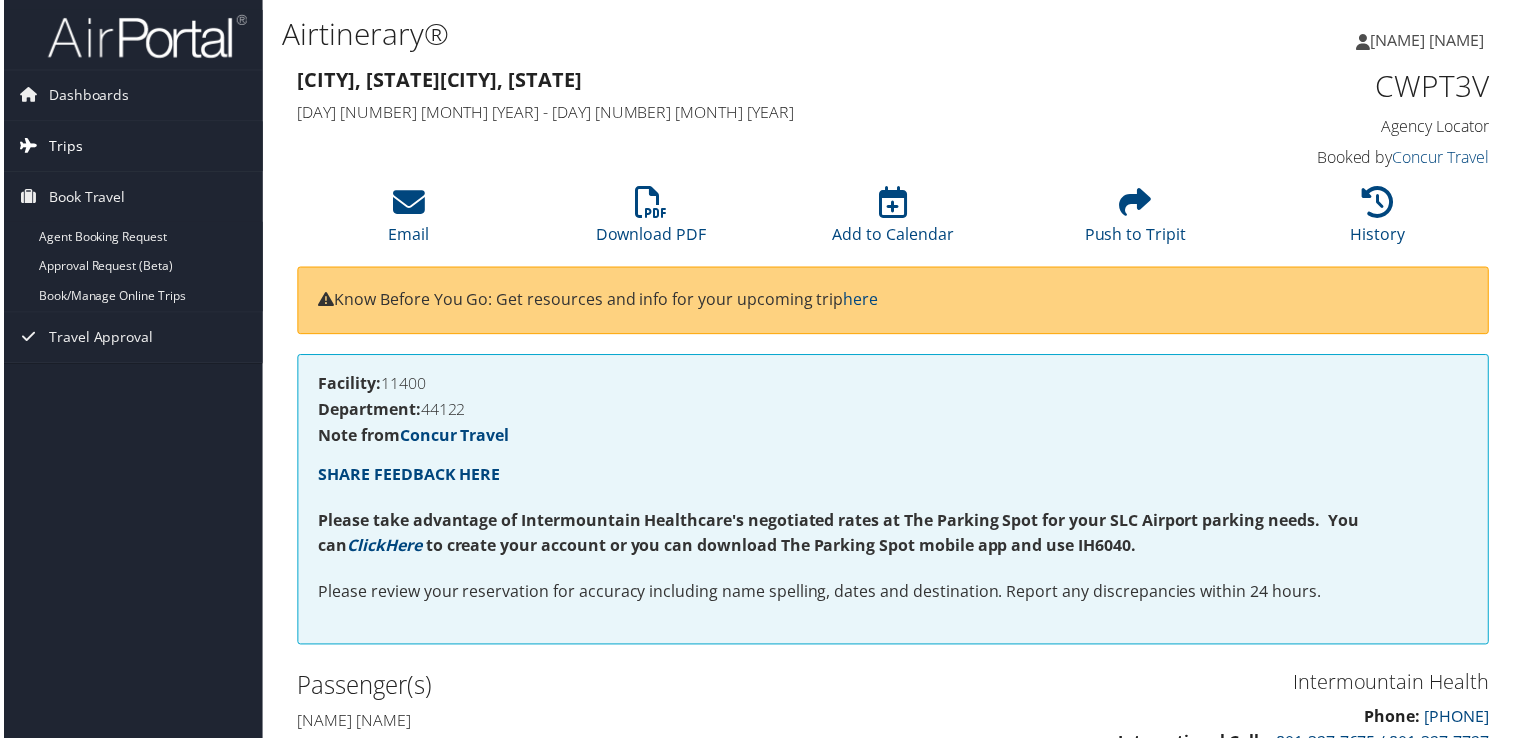 click on "Trips" at bounding box center (62, 147) 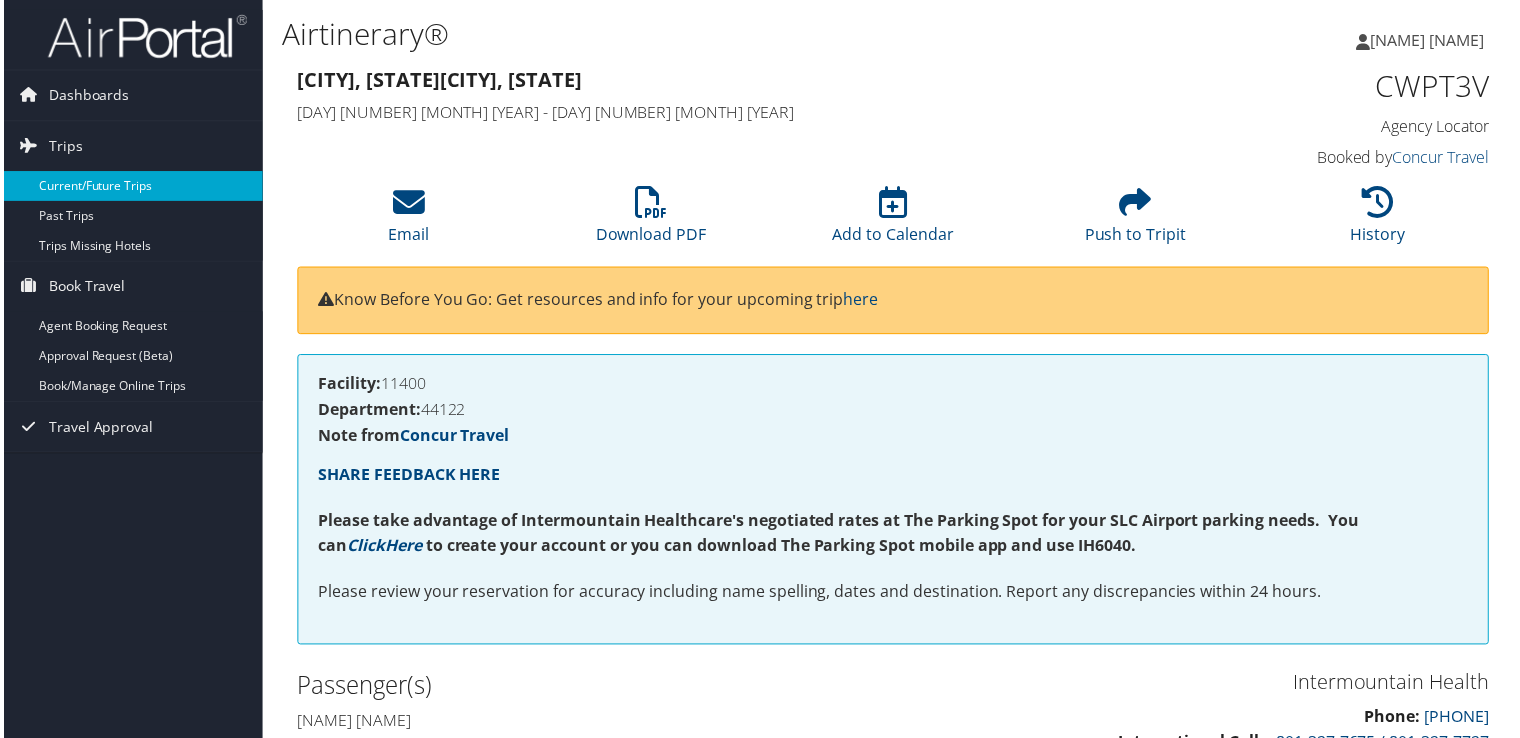 click on "Current/Future Trips" at bounding box center (130, 187) 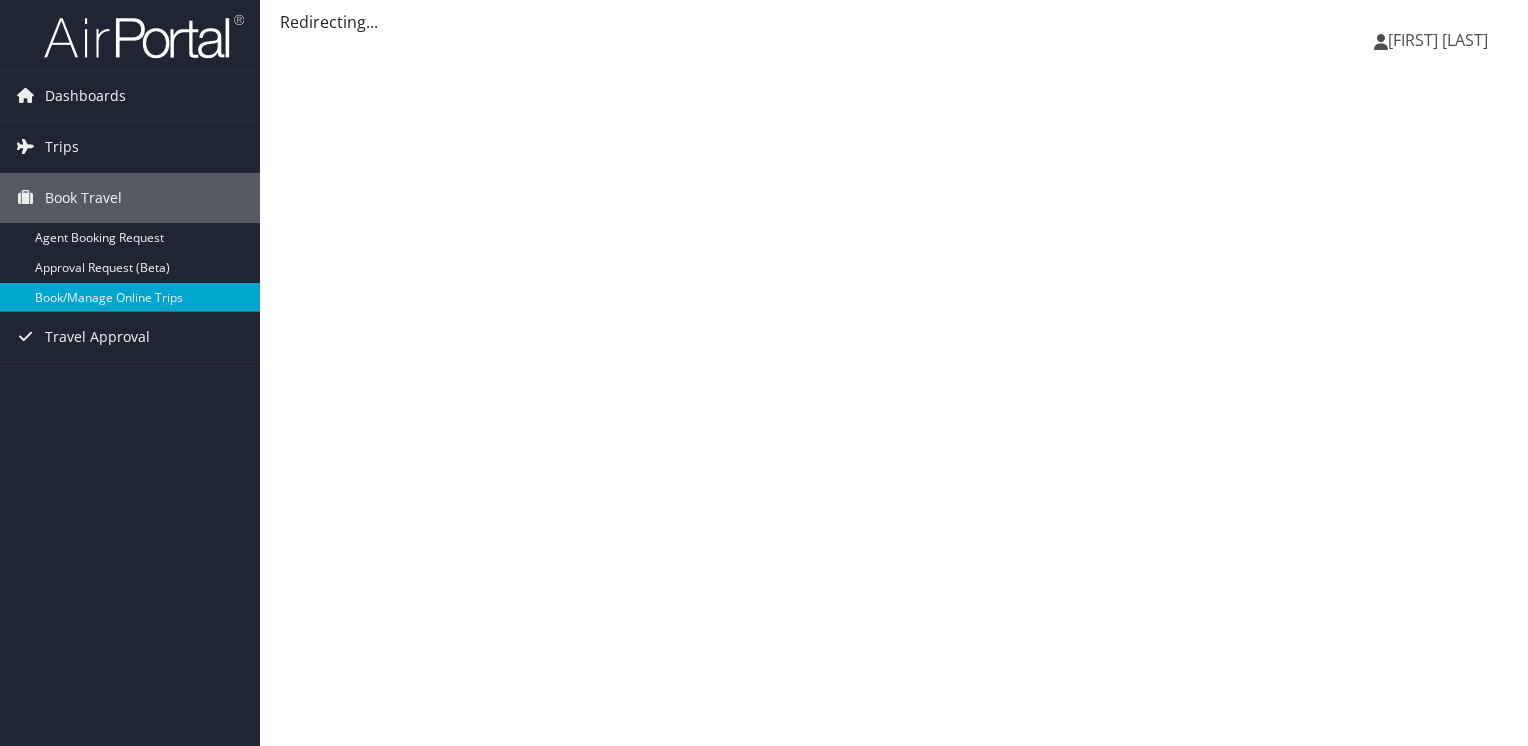 scroll, scrollTop: 0, scrollLeft: 0, axis: both 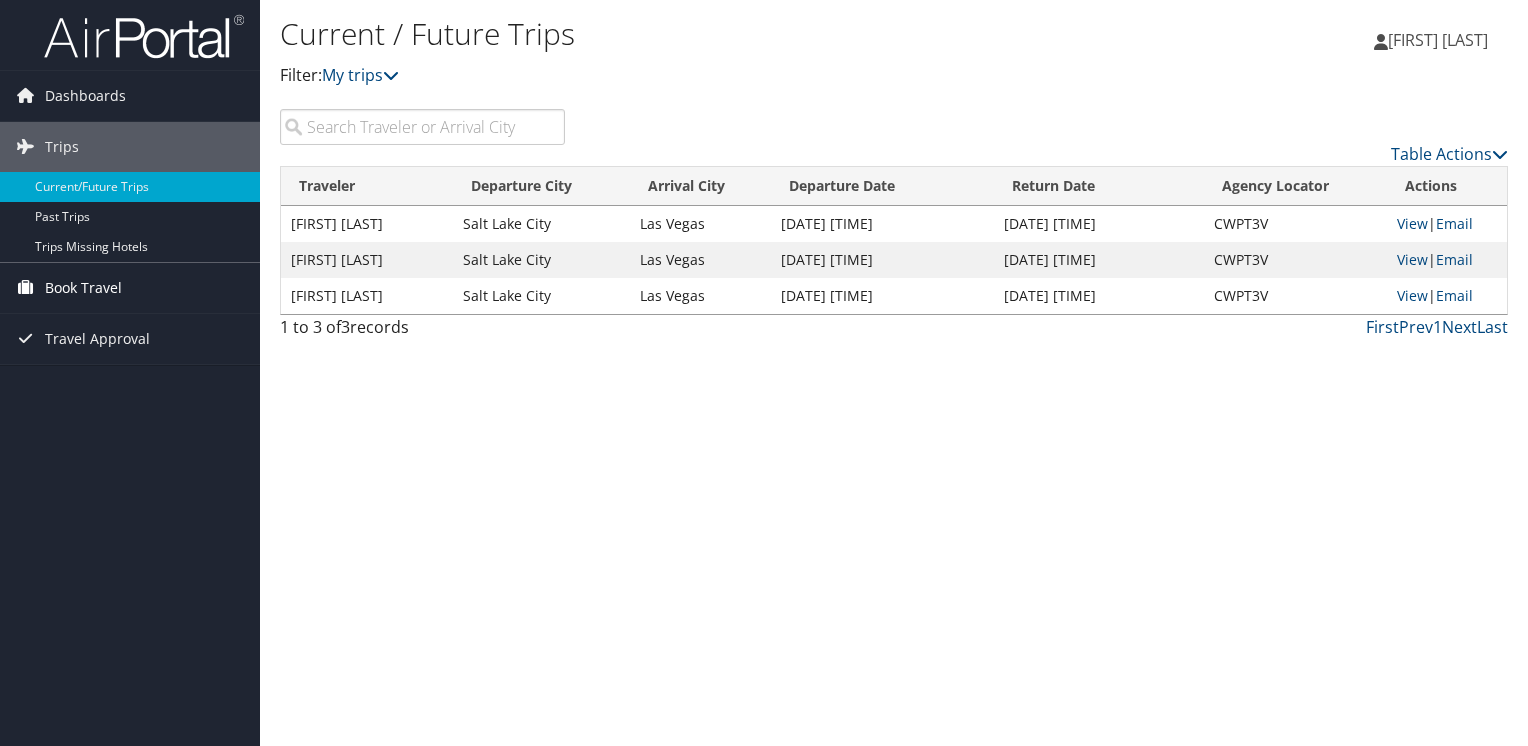 click on "Book Travel" at bounding box center [130, 288] 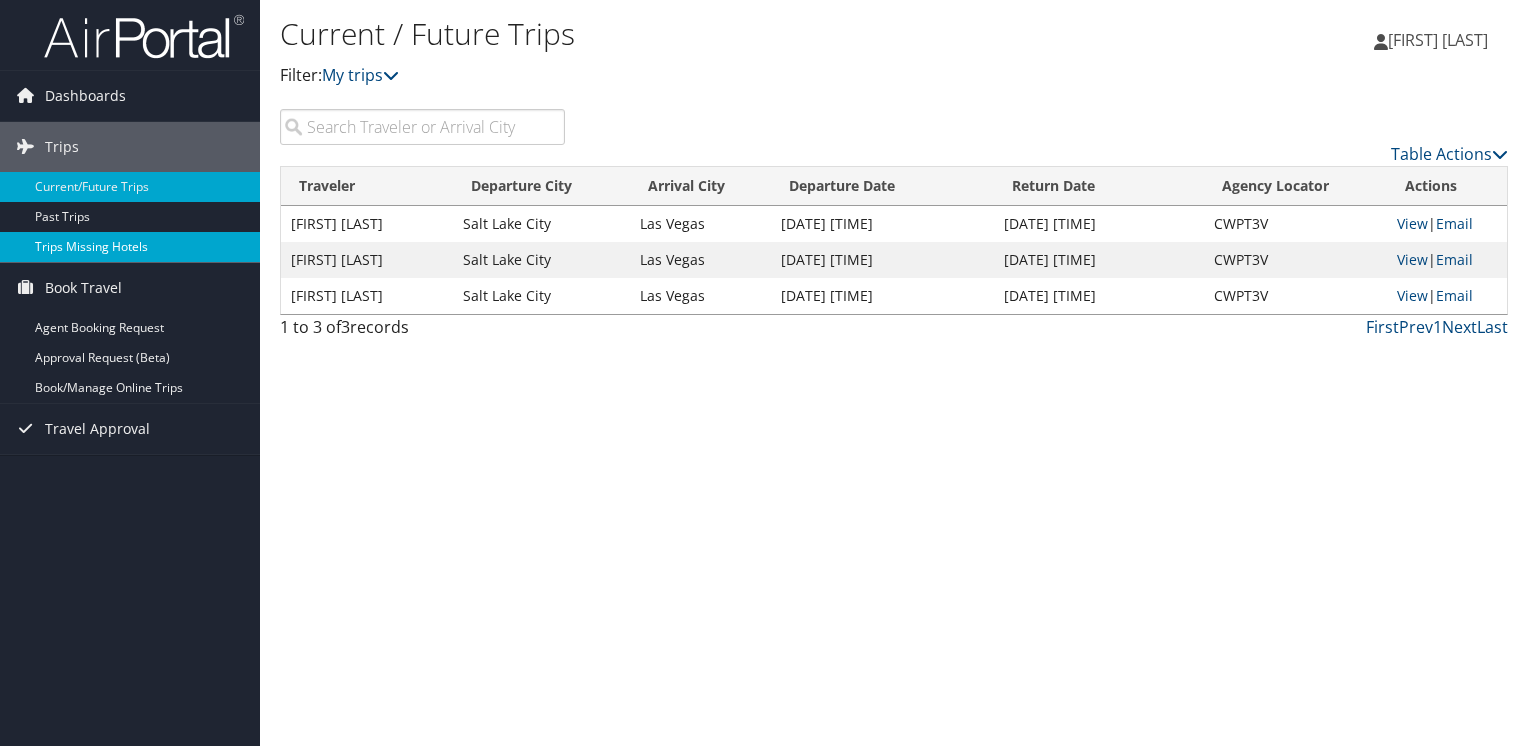 drag, startPoint x: 106, startPoint y: 290, endPoint x: 87, endPoint y: 256, distance: 38.948685 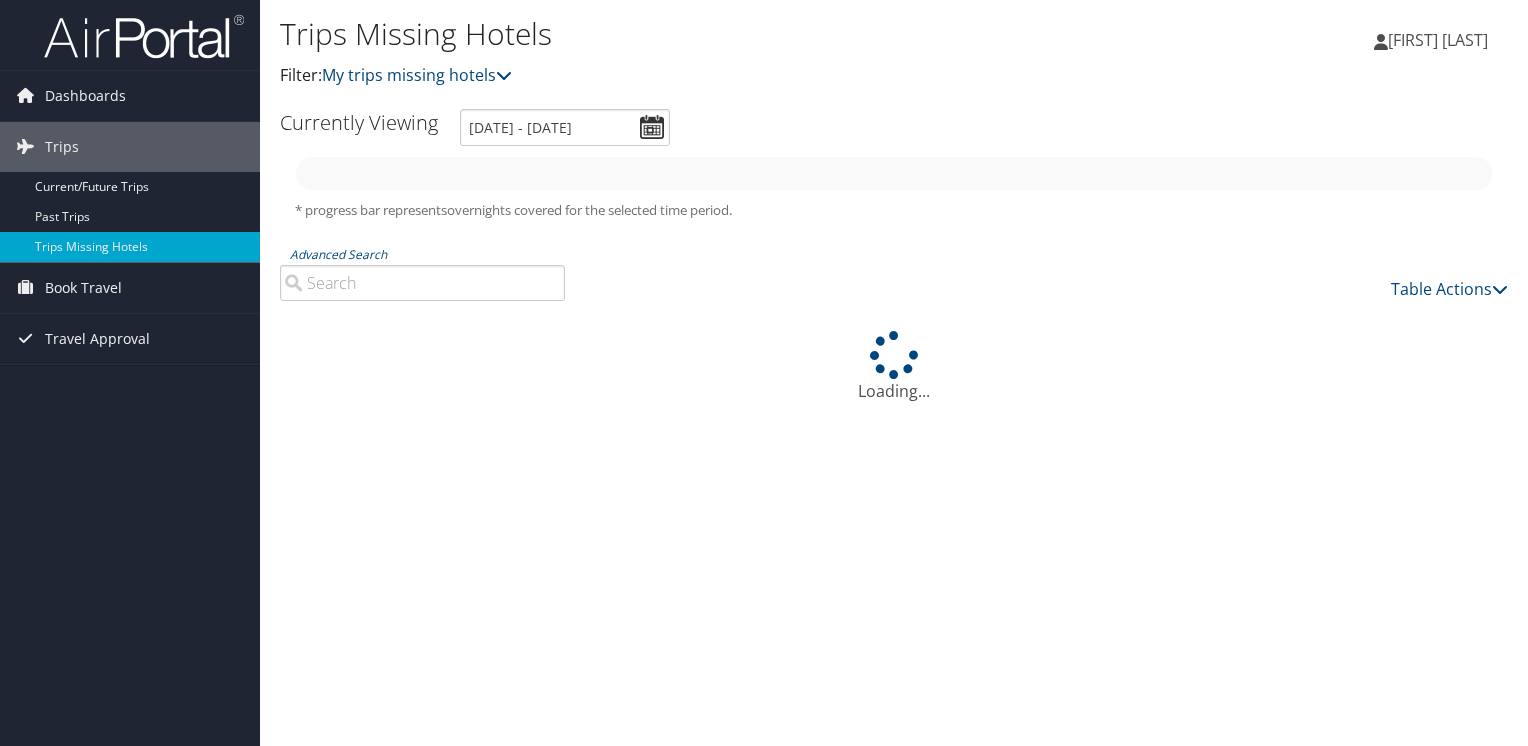 scroll, scrollTop: 0, scrollLeft: 0, axis: both 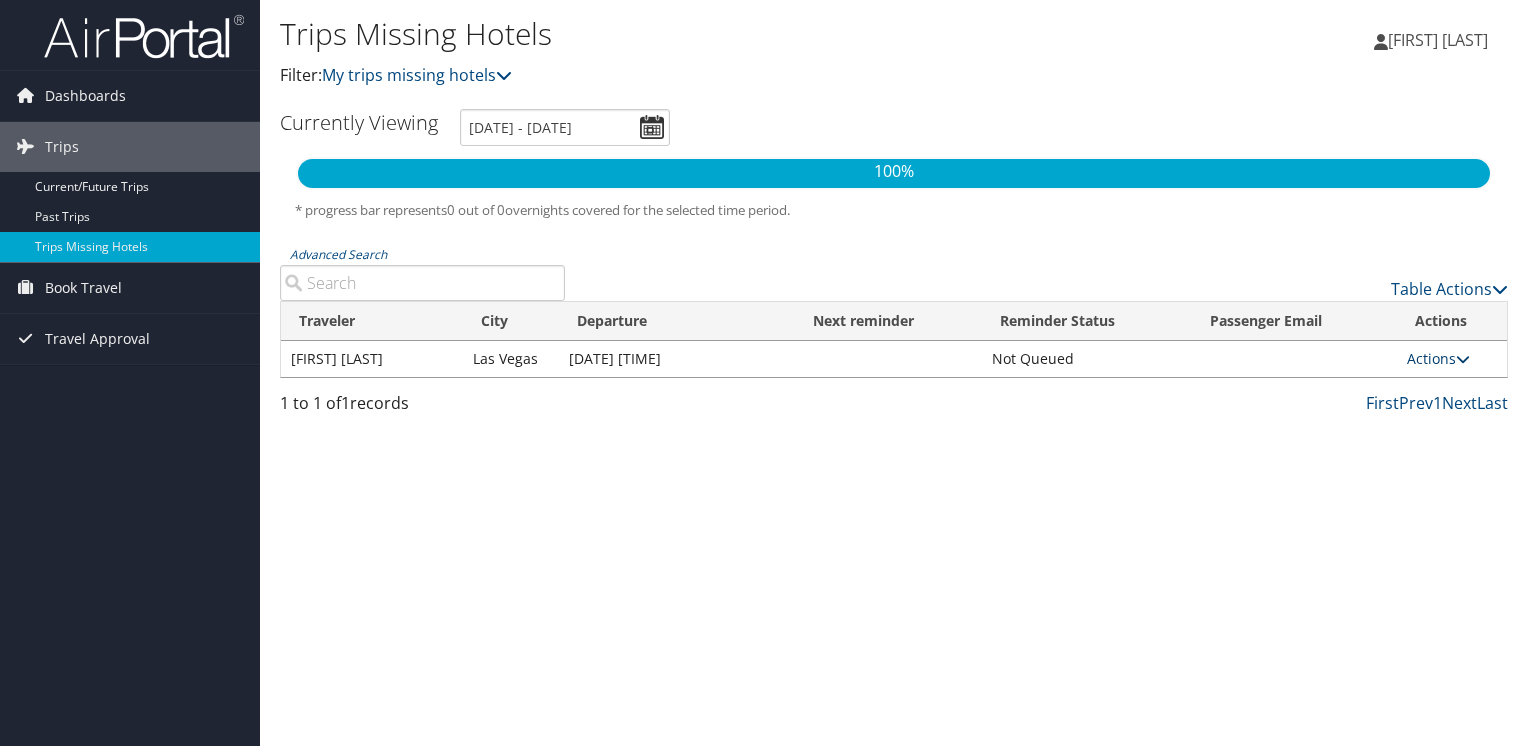 drag, startPoint x: 714, startPoint y: 385, endPoint x: 1464, endPoint y: 362, distance: 750.3526 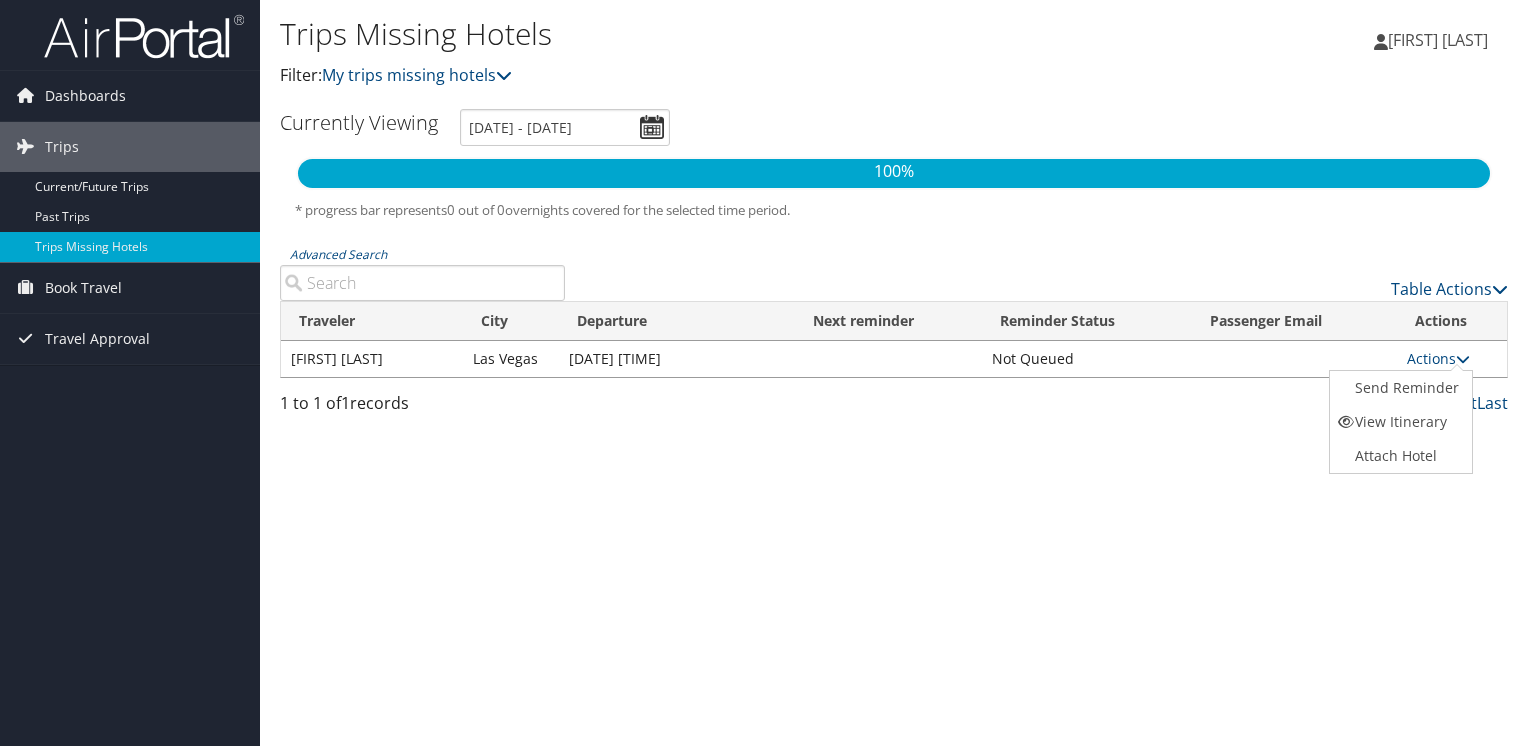 click on "Send Reminder  View Itinerary  Attach Hotel" at bounding box center (1401, 422) 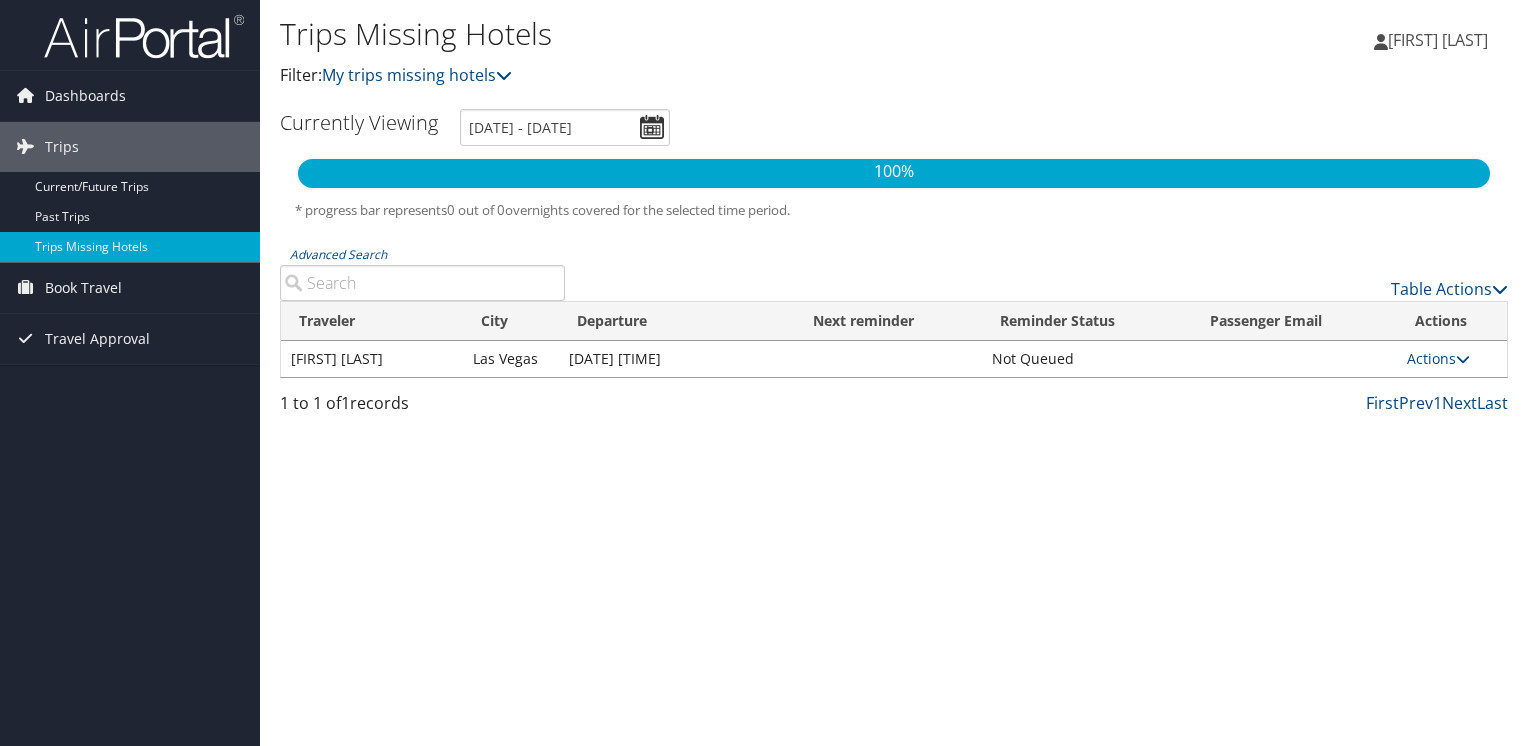 drag, startPoint x: 1431, startPoint y: 356, endPoint x: 1454, endPoint y: 359, distance: 23.194826 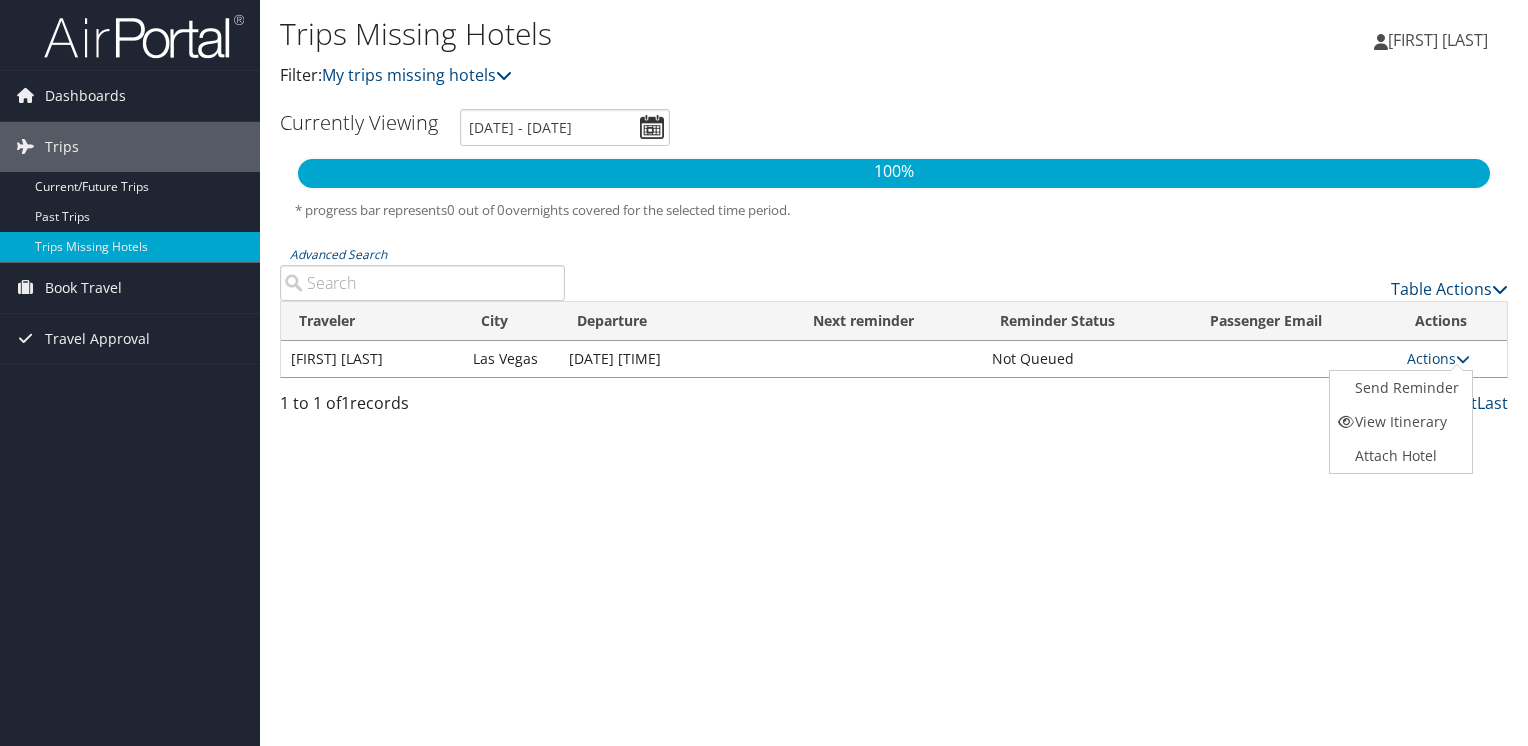 click on "[MONTH] [DAY], [YEAR] [HOUR]:[MINUTE] [AMPM]" at bounding box center [677, 359] 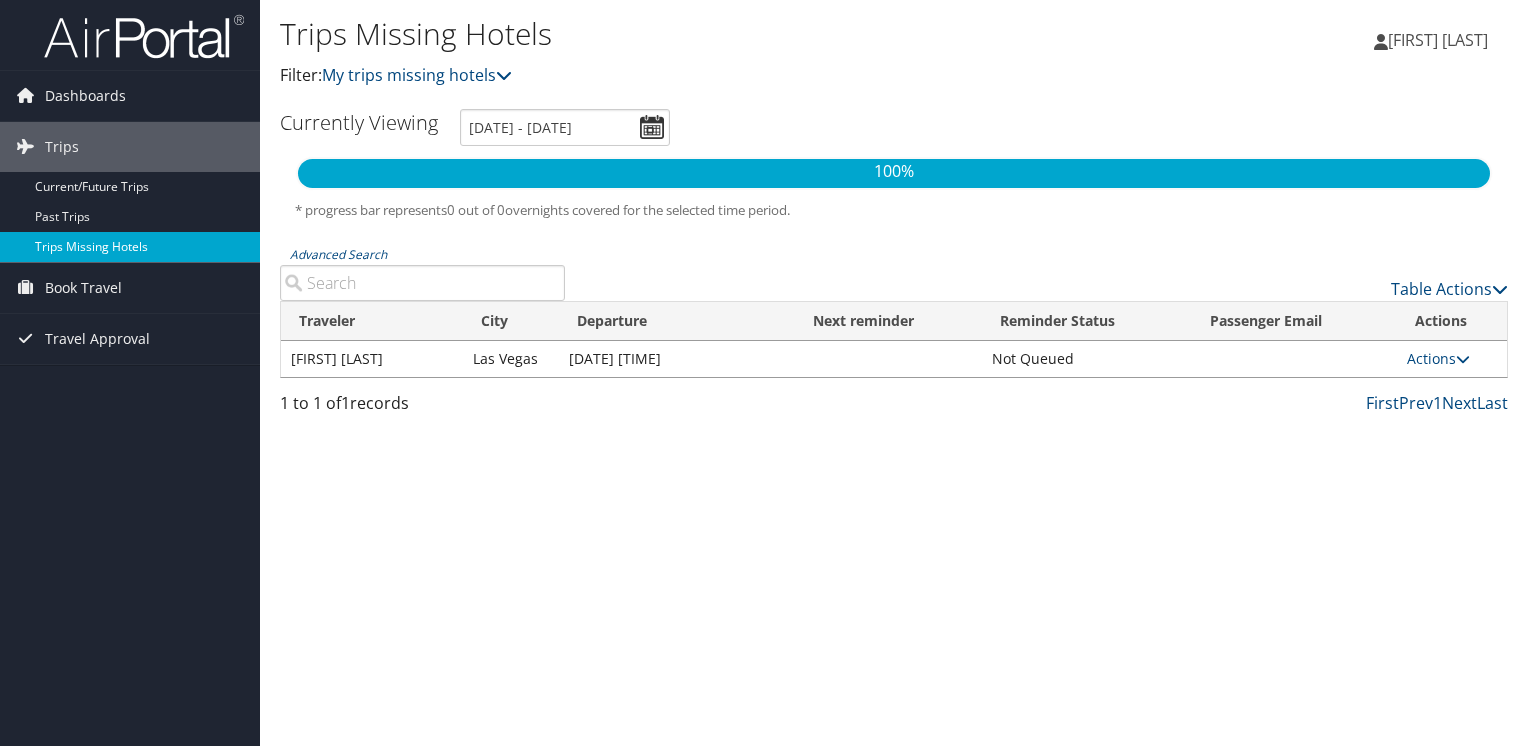 click on "Trips Missing Hotels" at bounding box center [130, 247] 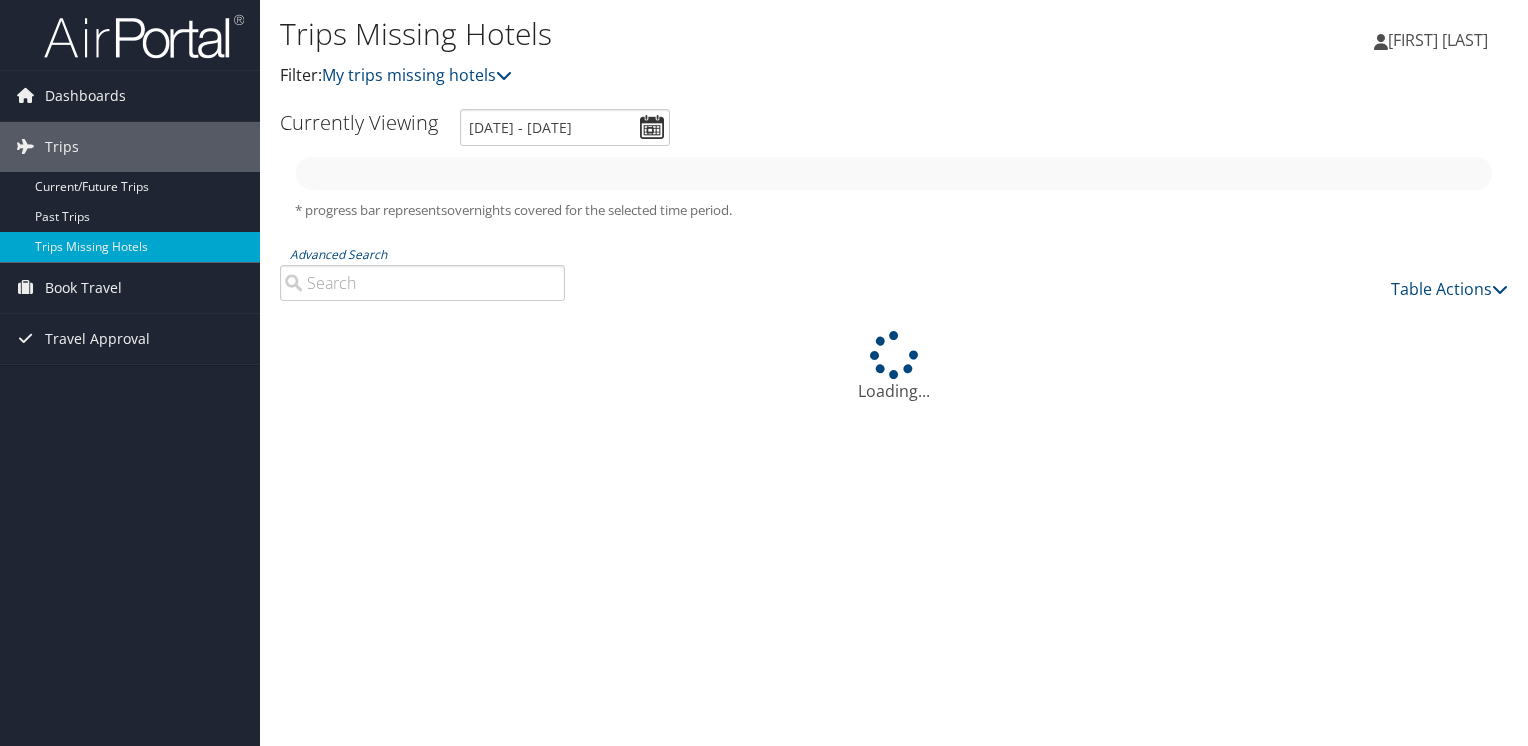 scroll, scrollTop: 0, scrollLeft: 0, axis: both 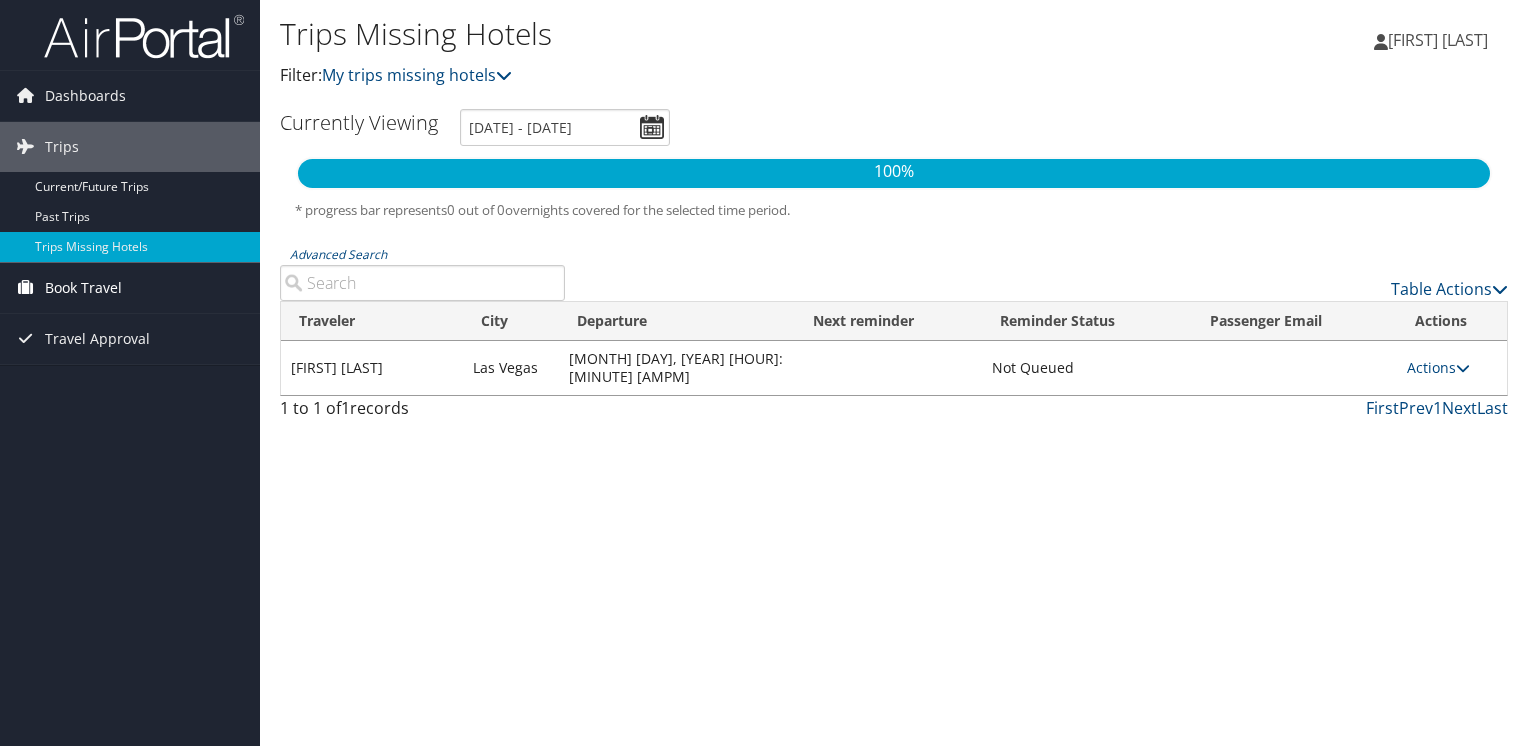 click on "Book Travel" at bounding box center (83, 288) 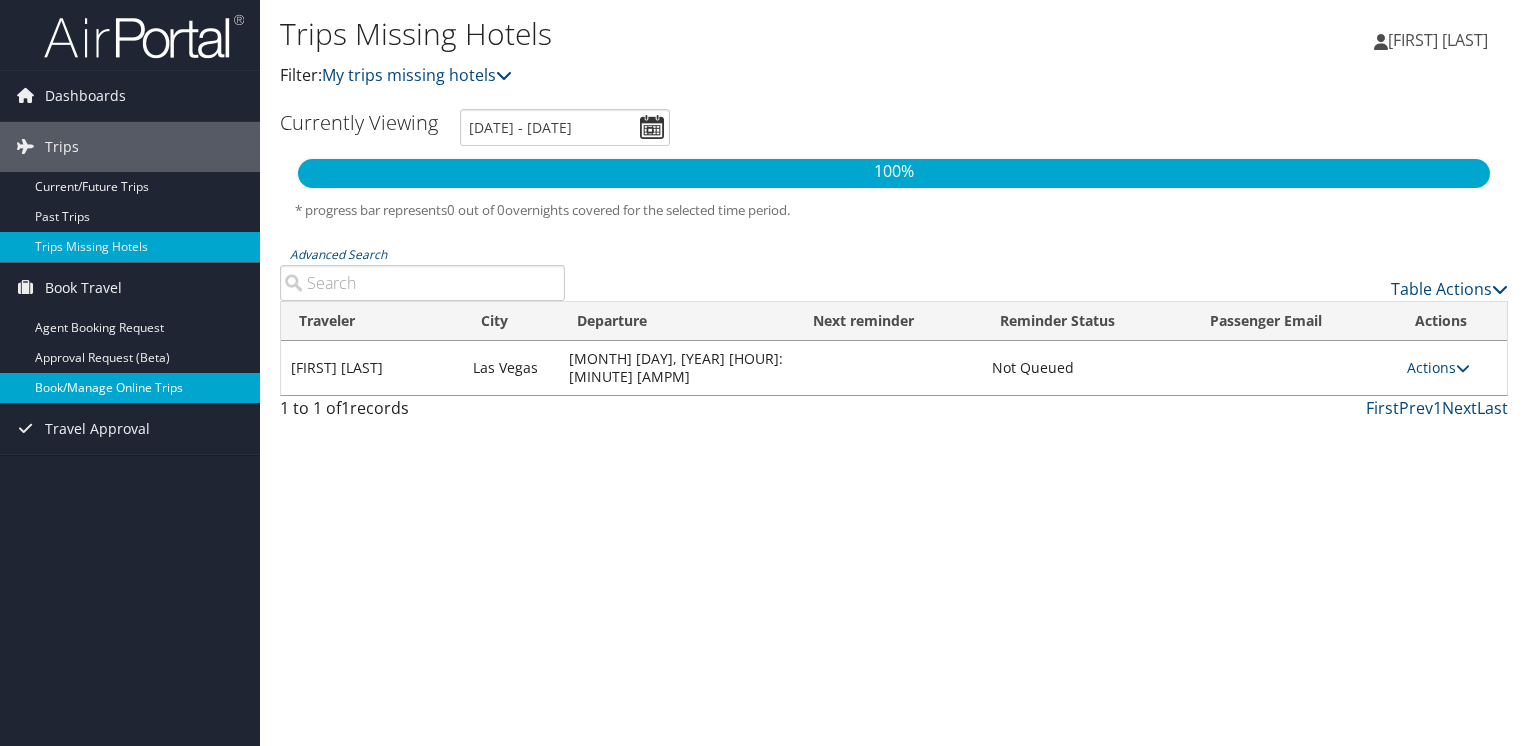 click on "Book/Manage Online Trips" at bounding box center (130, 388) 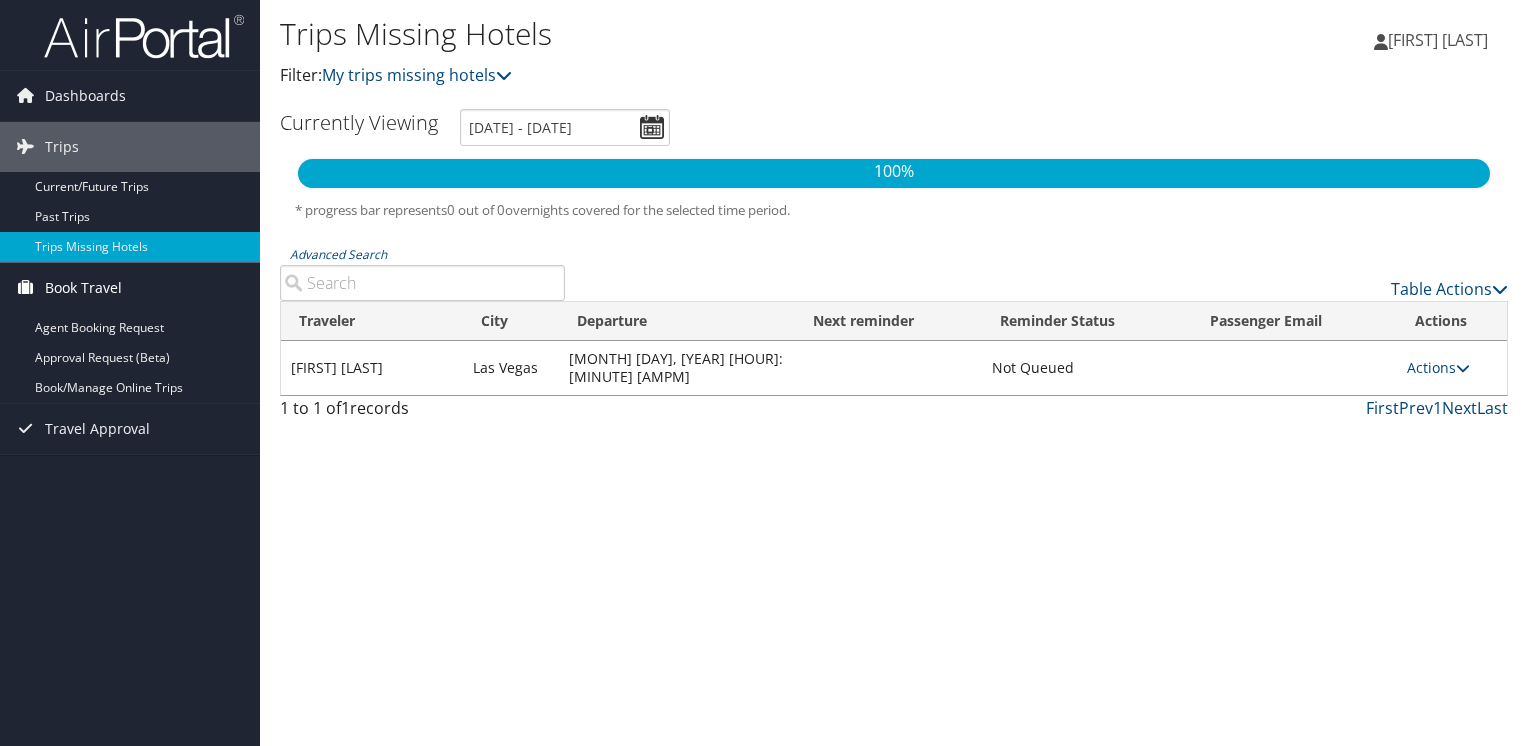 click on "Book Travel" at bounding box center [83, 288] 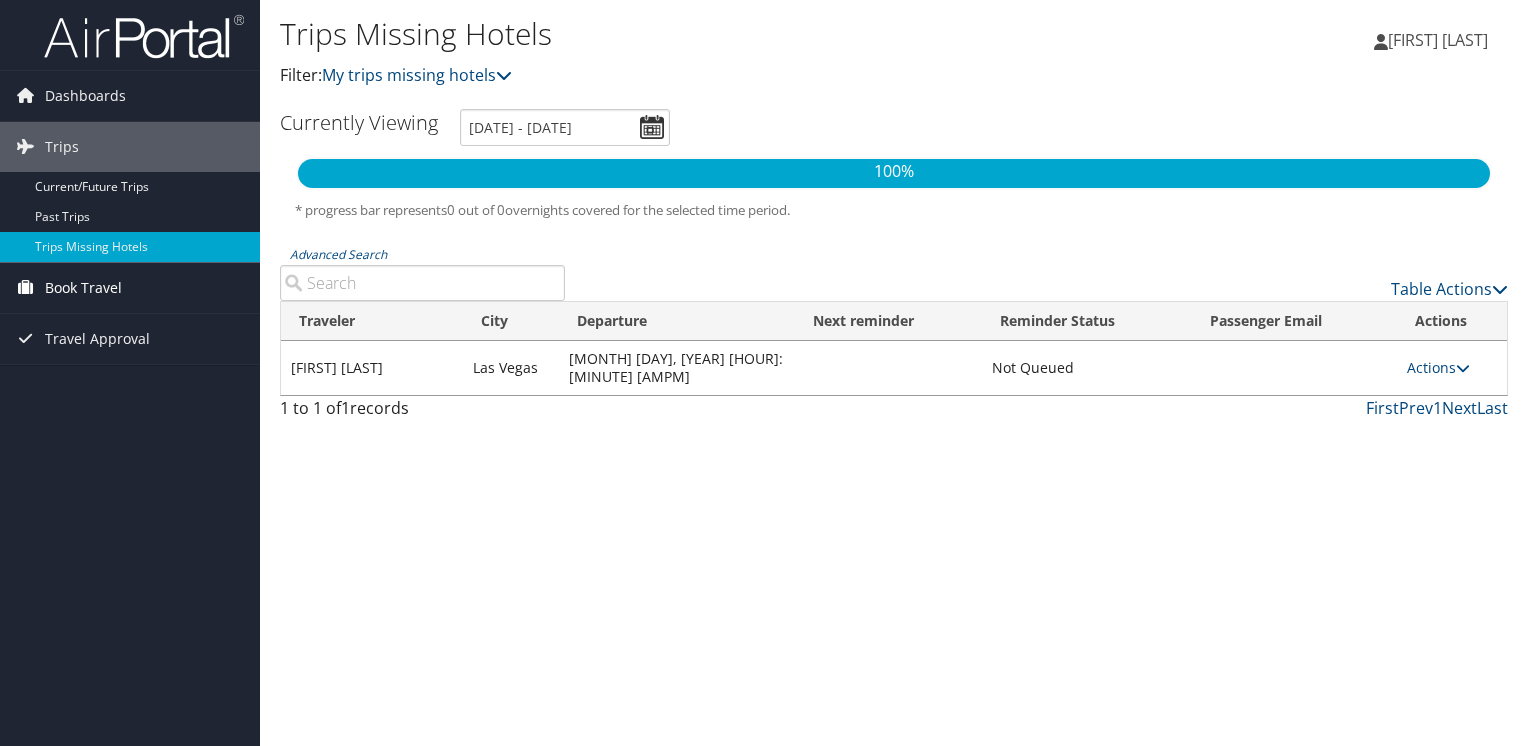 click on "Book Travel" at bounding box center [83, 288] 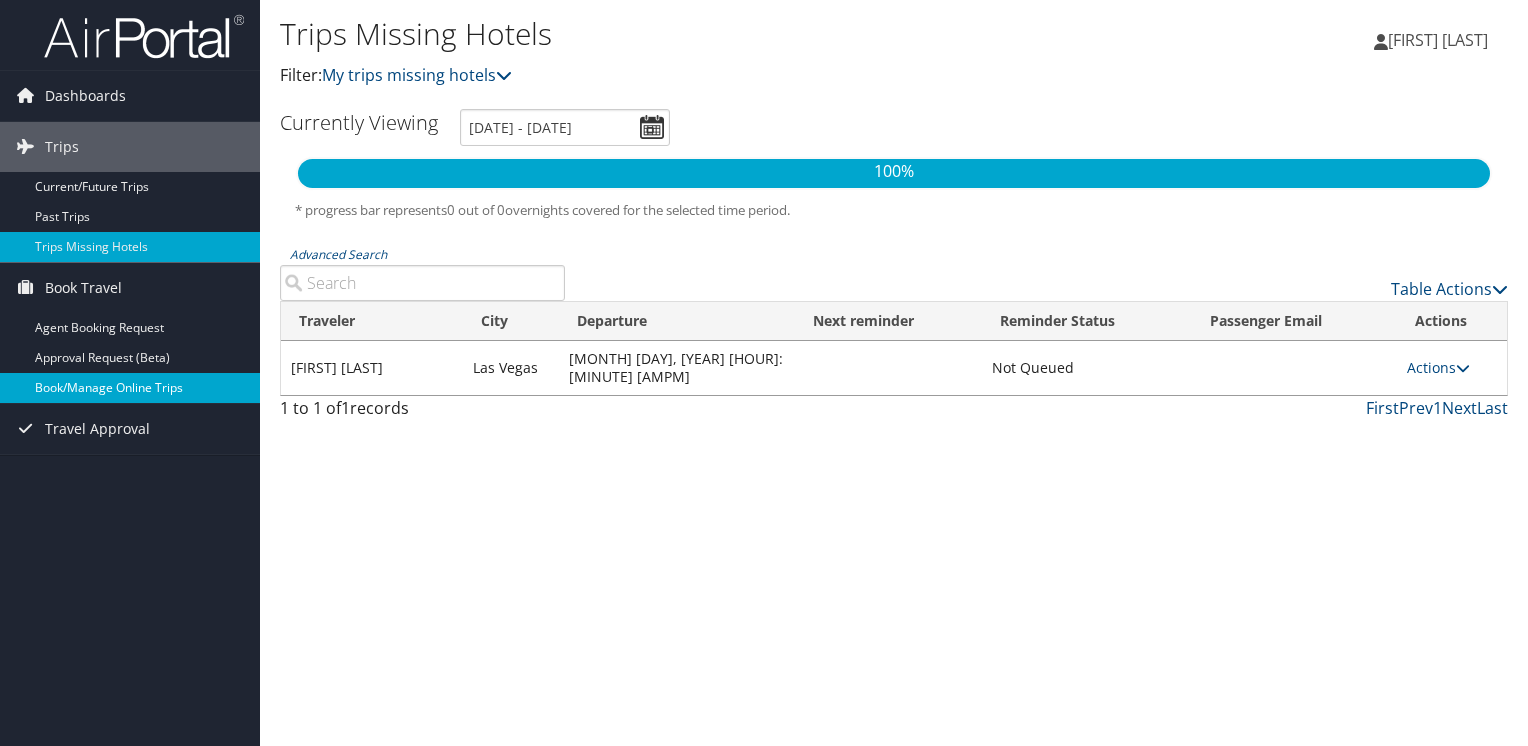 click on "Book/Manage Online Trips" at bounding box center [130, 388] 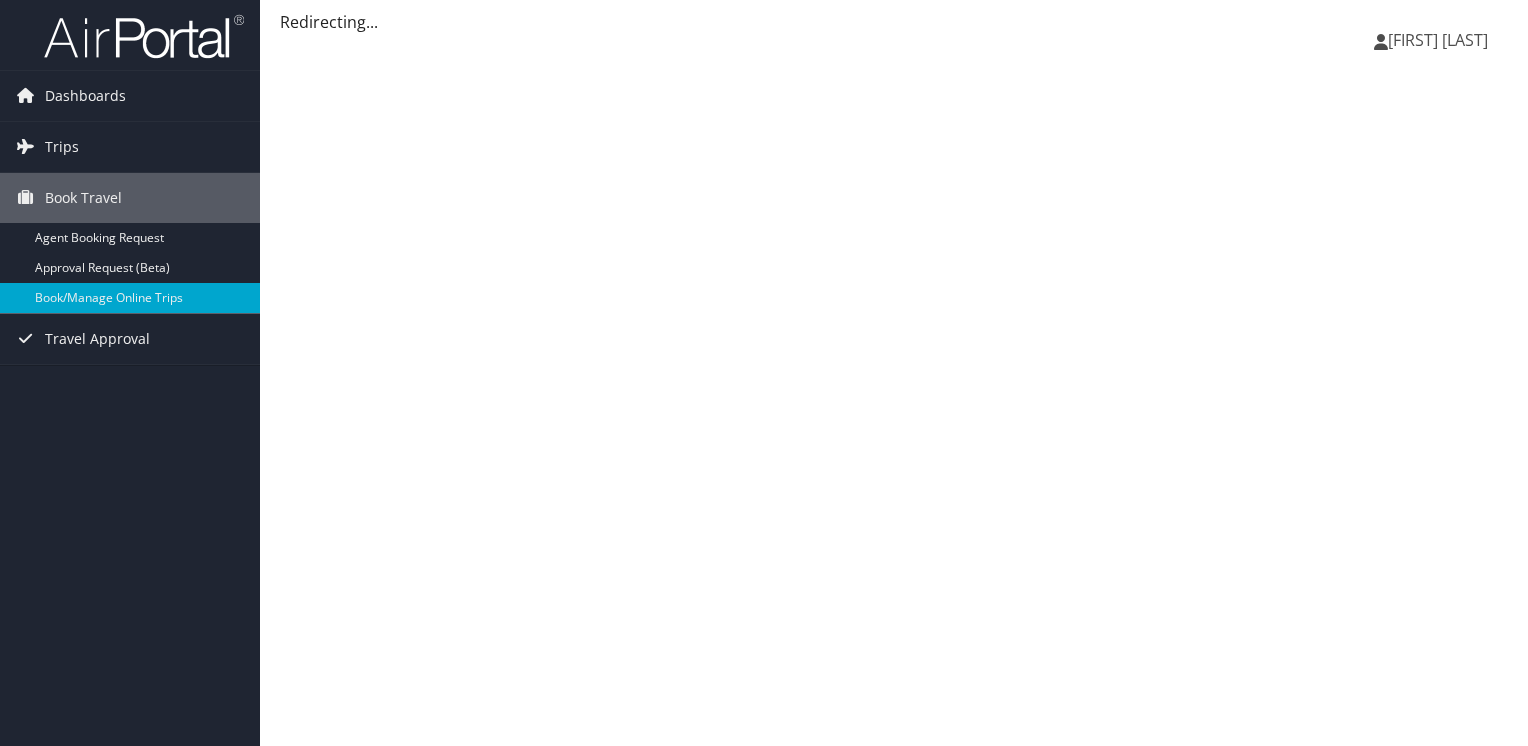 scroll, scrollTop: 0, scrollLeft: 0, axis: both 